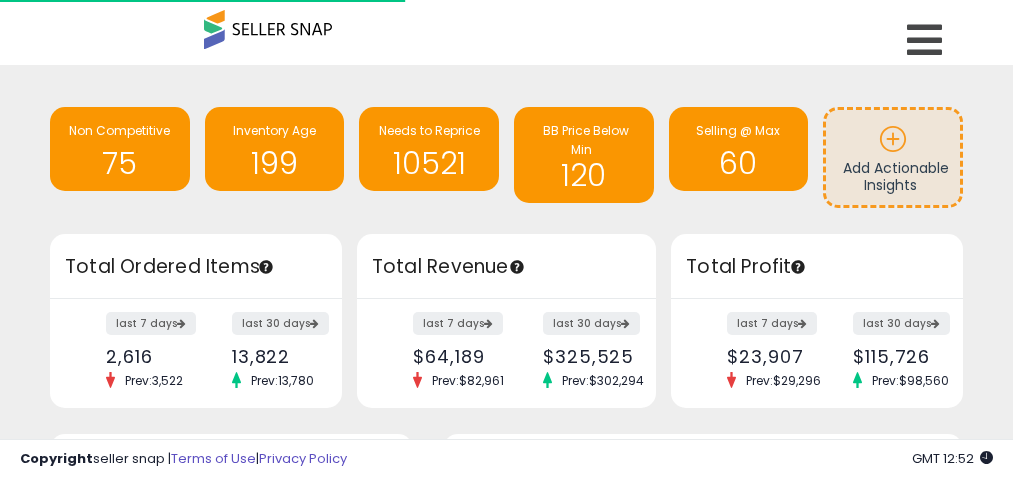 scroll, scrollTop: 0, scrollLeft: 0, axis: both 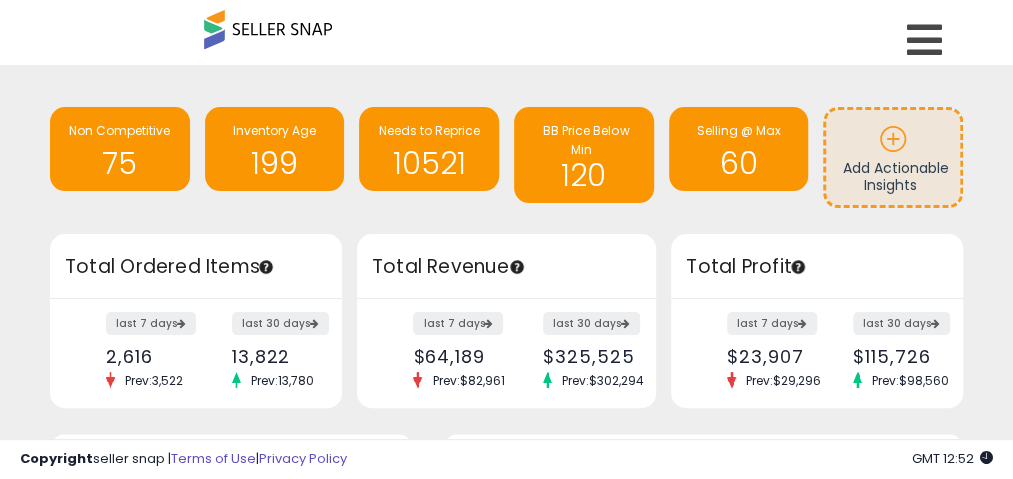 click on "Retrieving insights data..
Non Competitive
75
Inventory Age
199
Needs to Reprice
10521 60" at bounding box center (506, 501) 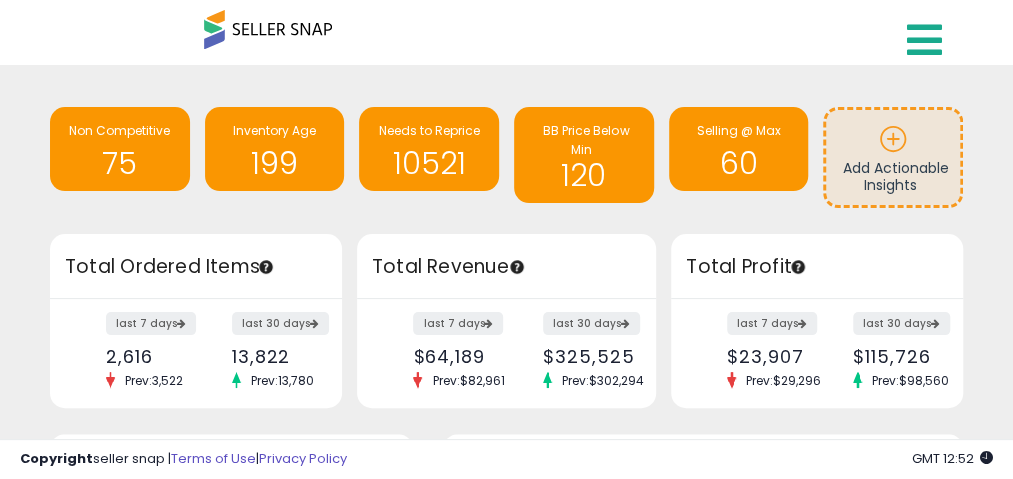 click at bounding box center (924, 40) 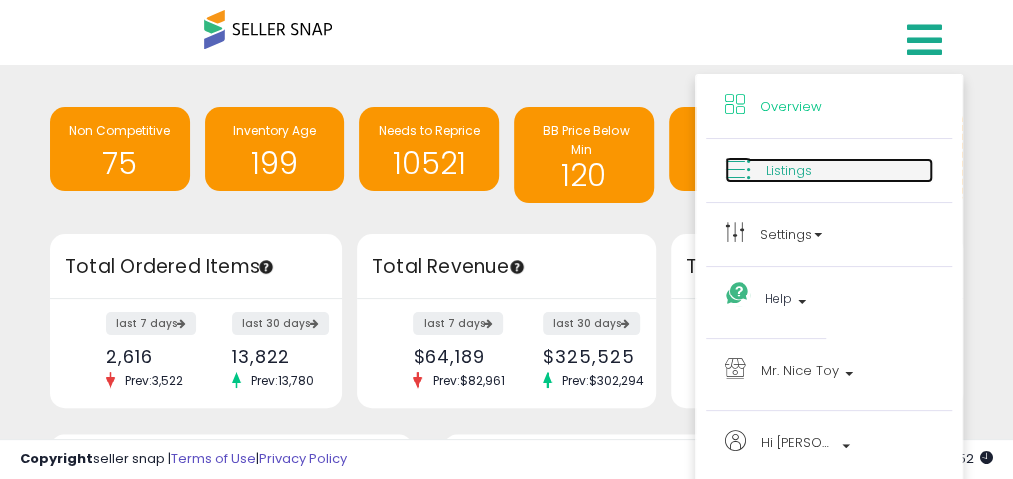 click on "Listings" at bounding box center [829, 170] 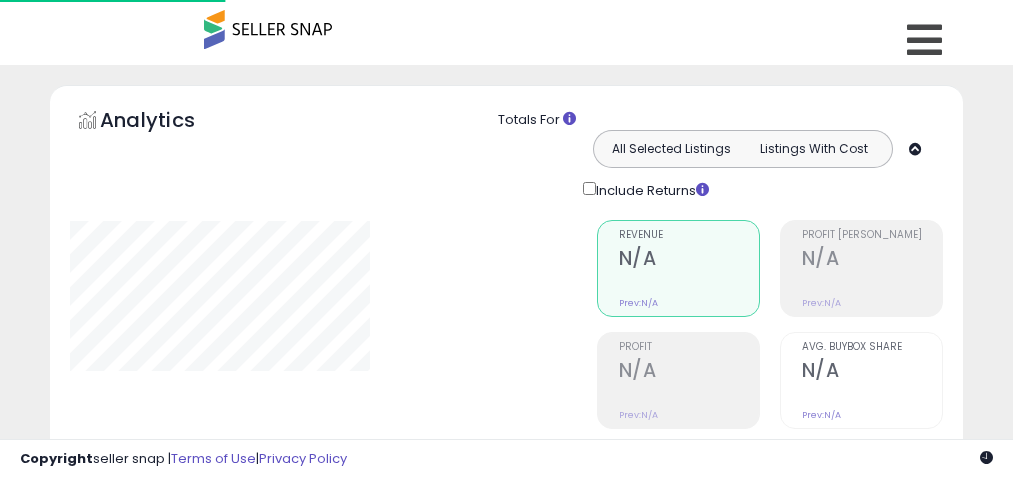 scroll, scrollTop: 0, scrollLeft: 0, axis: both 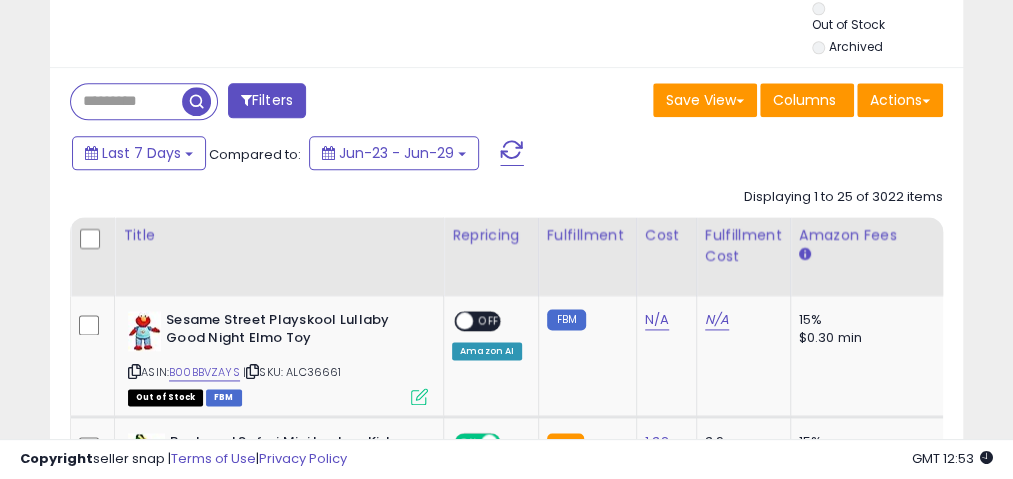 click at bounding box center (126, 101) 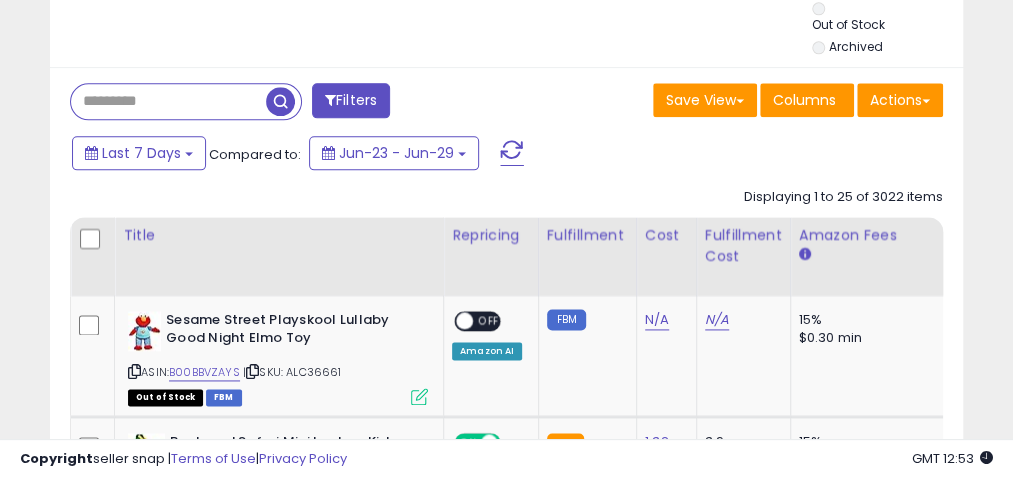 paste on "**********" 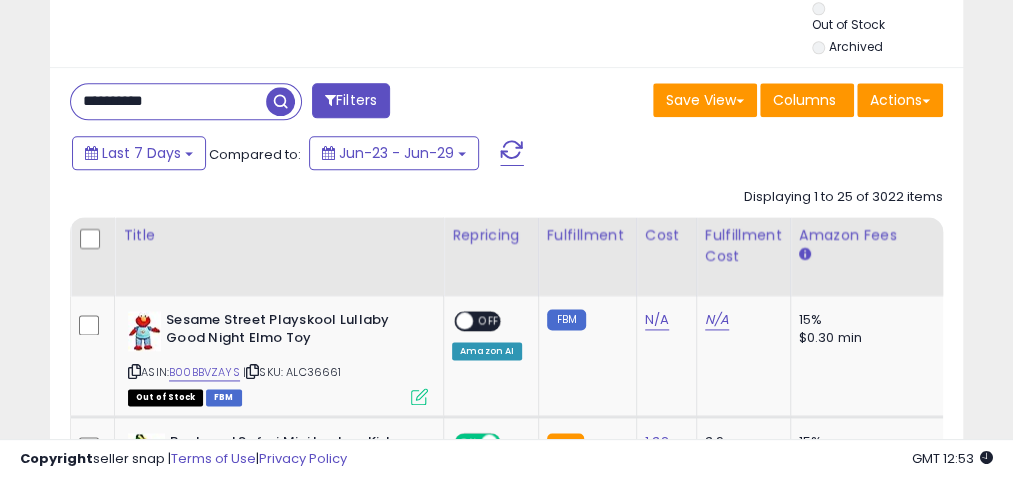 type on "**********" 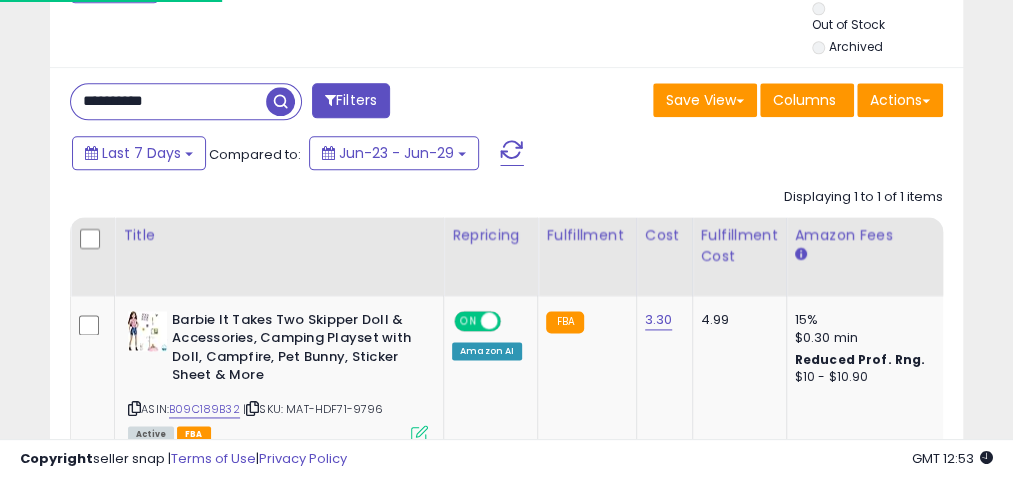scroll, scrollTop: 999590, scrollLeft: 999464, axis: both 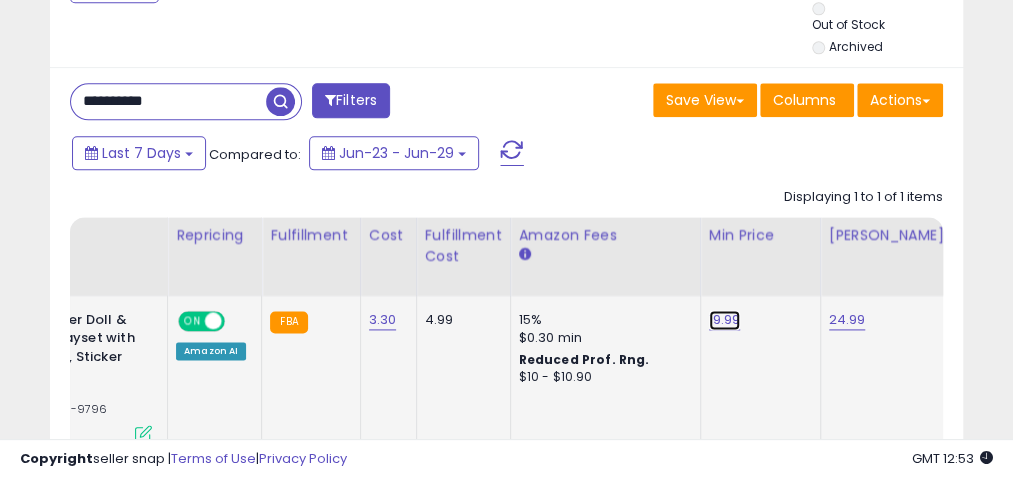 click on "19.99" at bounding box center [725, 320] 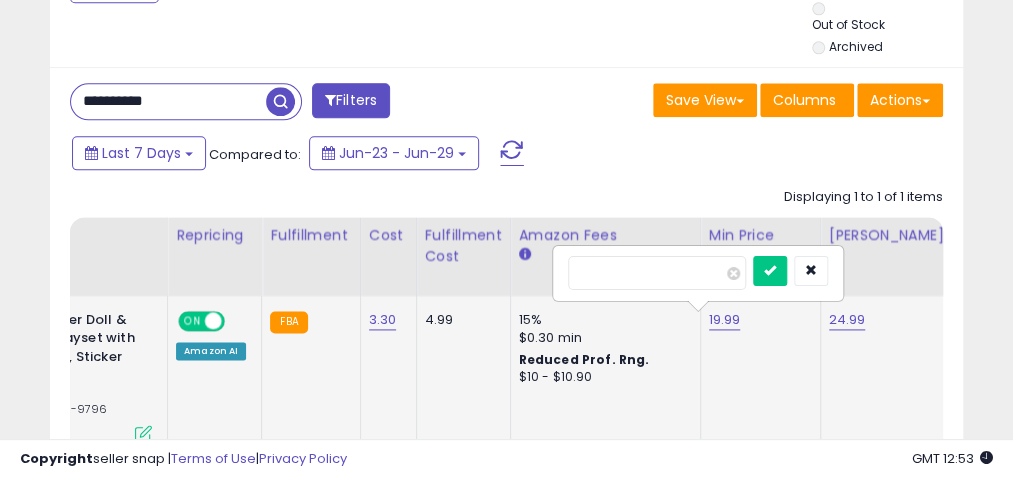 type on "*****" 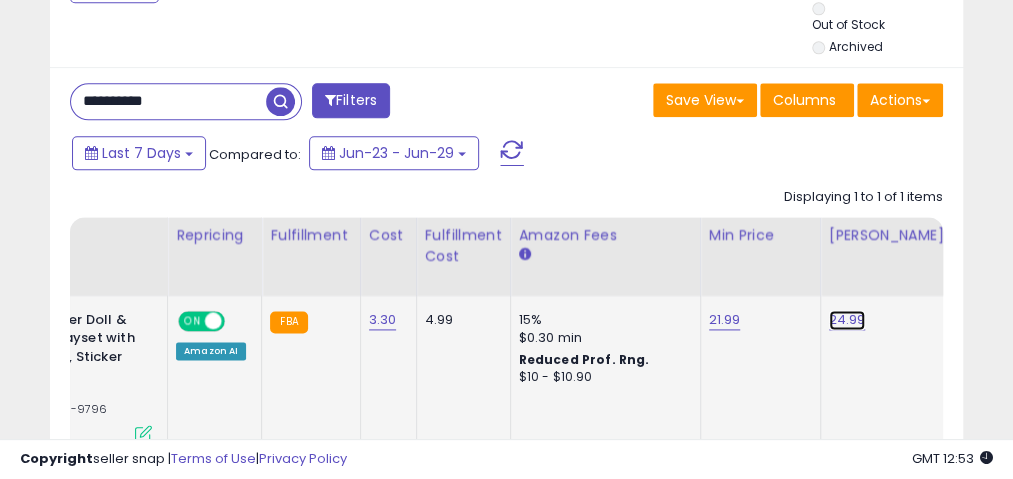 click on "24.99" at bounding box center (847, 320) 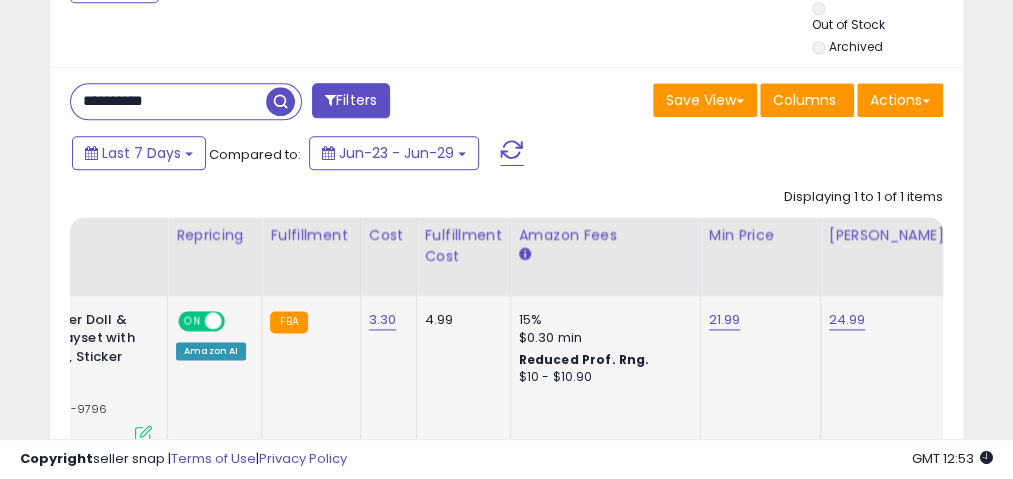scroll, scrollTop: 0, scrollLeft: 371, axis: horizontal 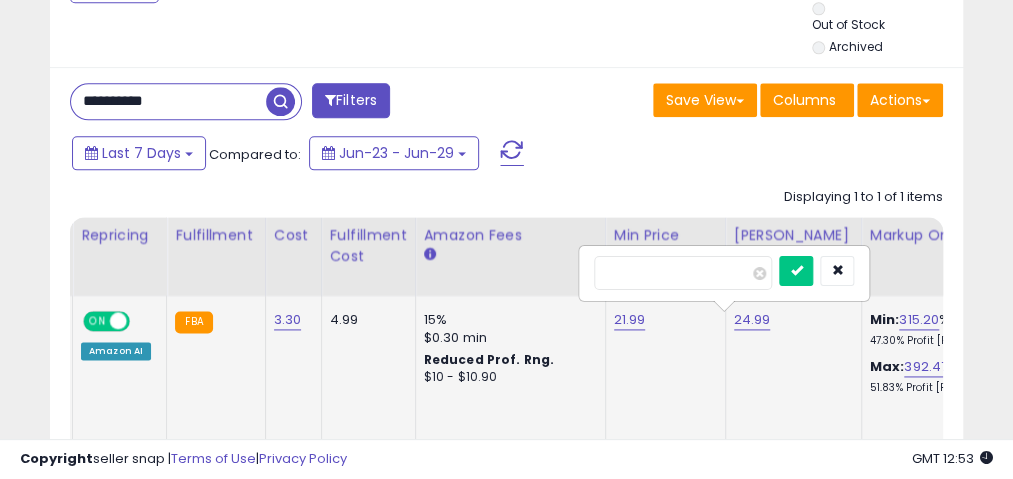 type on "*****" 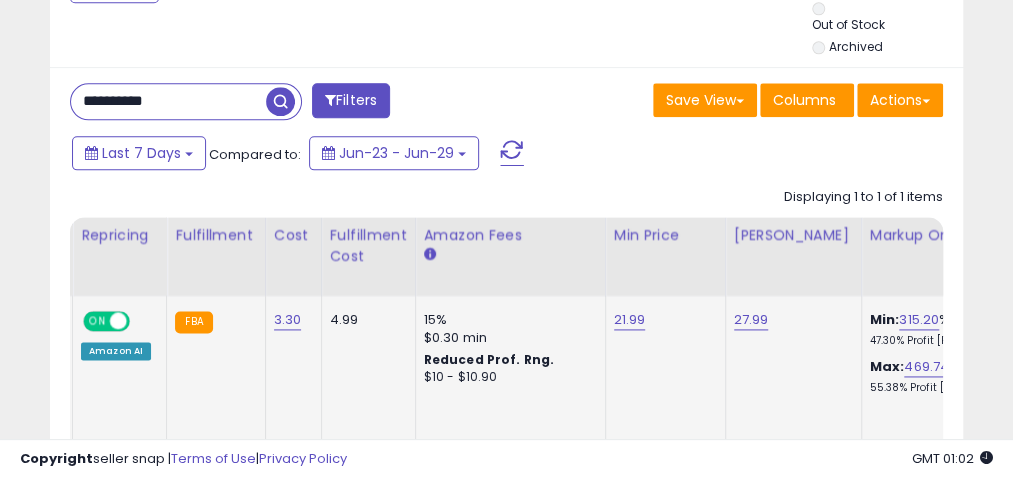 click on "**********" at bounding box center (168, 101) 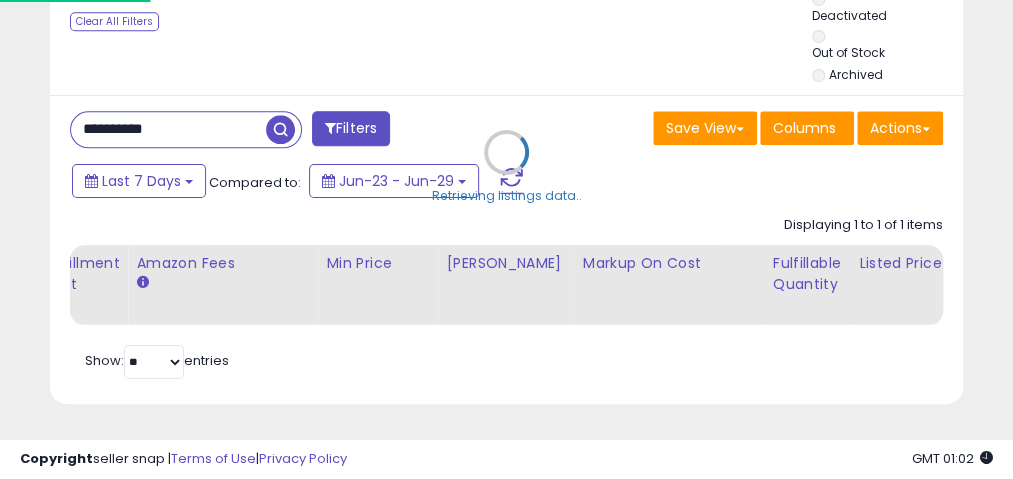 scroll, scrollTop: 999590, scrollLeft: 999464, axis: both 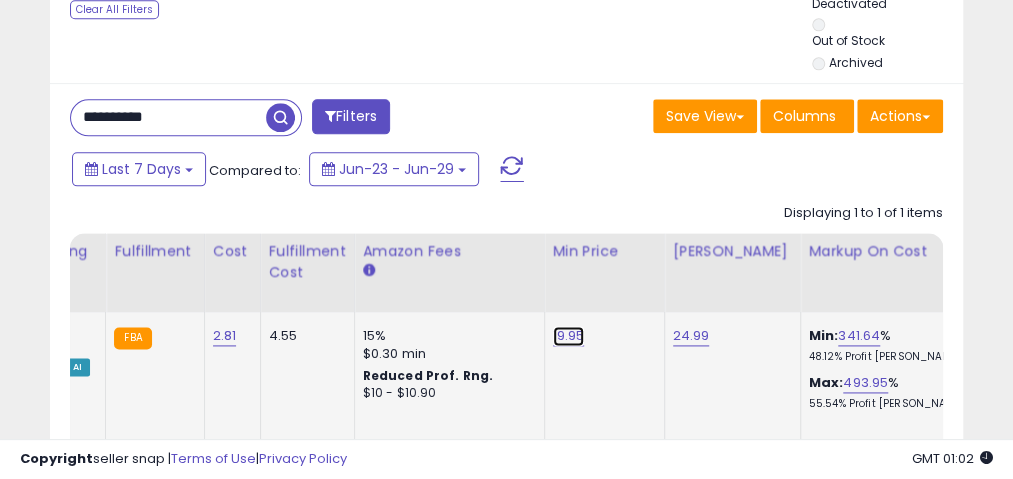 click on "19.95" at bounding box center [569, 336] 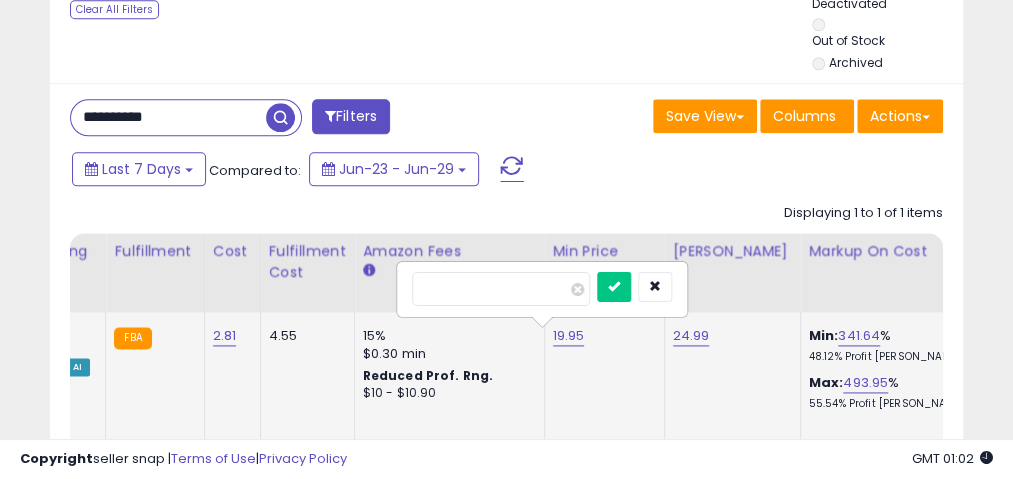 type on "*****" 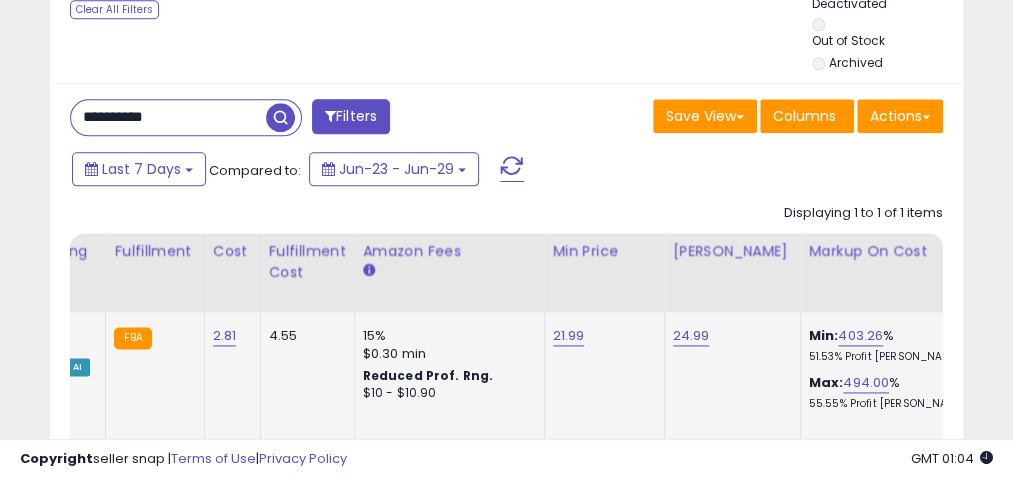 click on "**********" at bounding box center [168, 117] 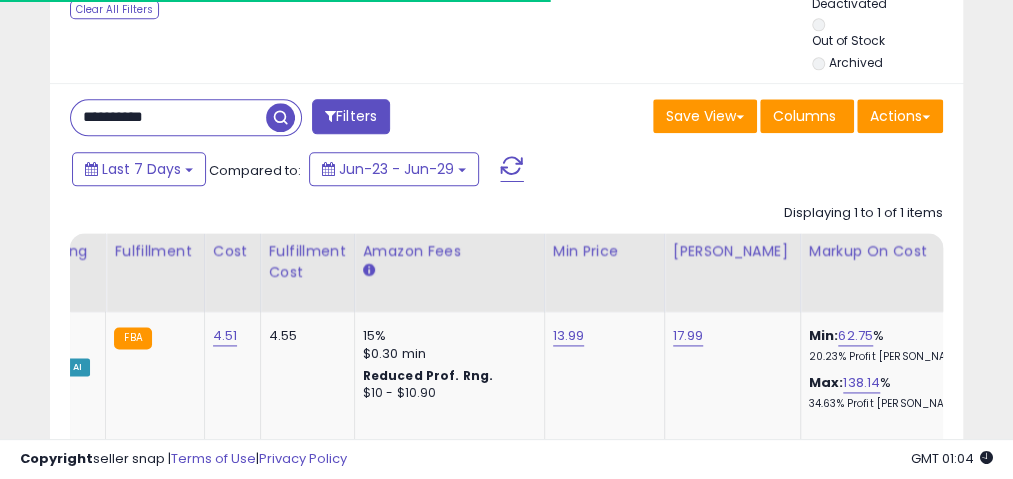 scroll, scrollTop: 410, scrollLeft: 526, axis: both 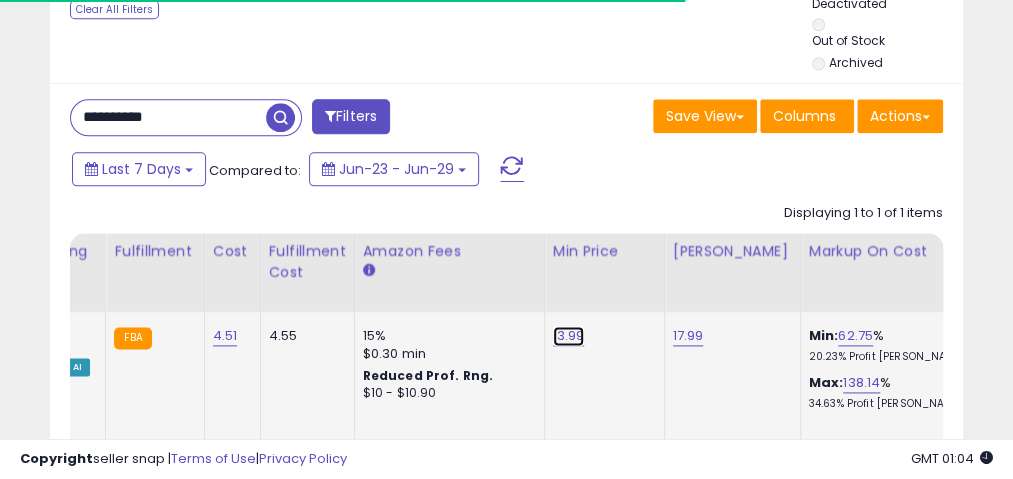 click on "13.99" at bounding box center [569, 336] 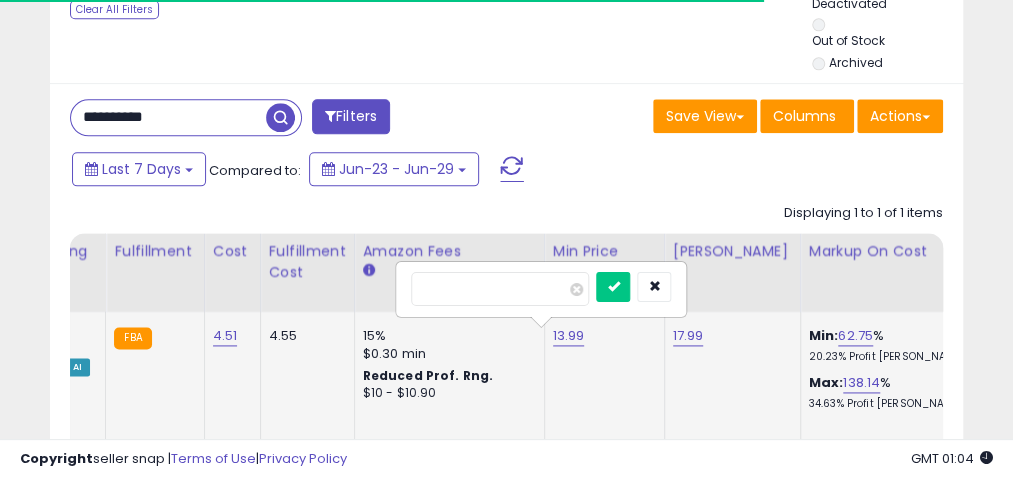 scroll, scrollTop: 999590, scrollLeft: 999473, axis: both 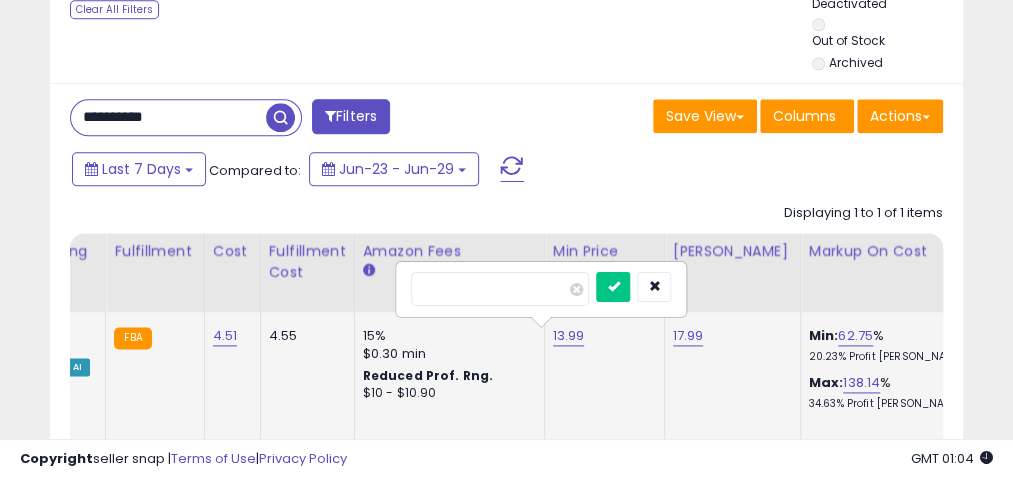 type on "*****" 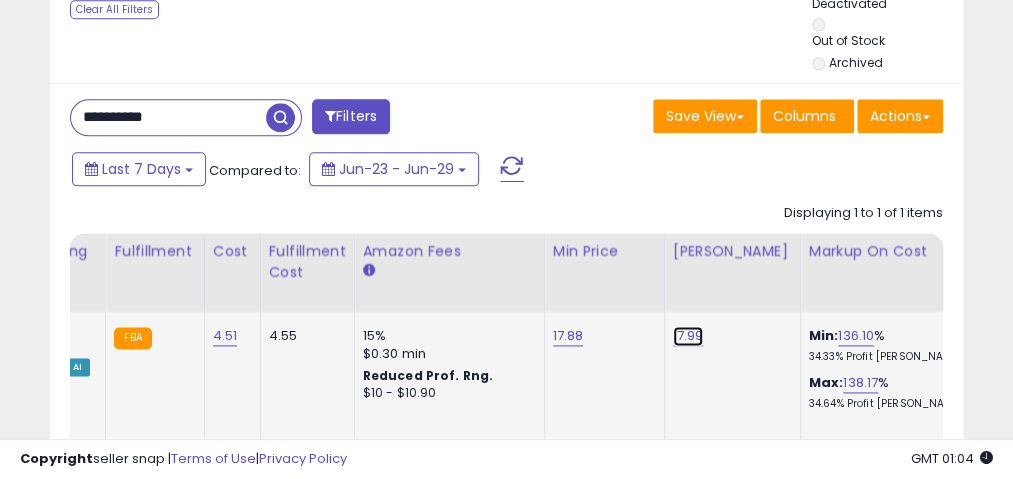 click on "17.99" at bounding box center [688, 336] 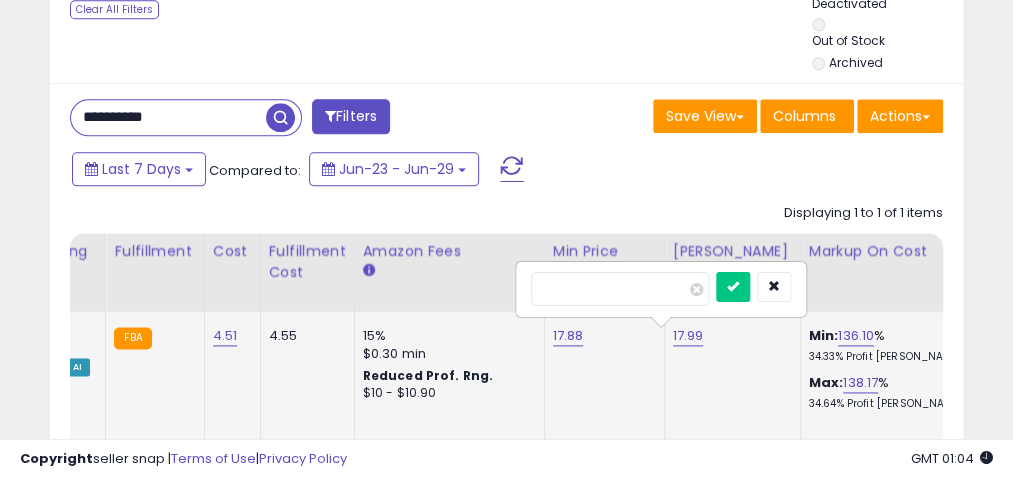 type on "*****" 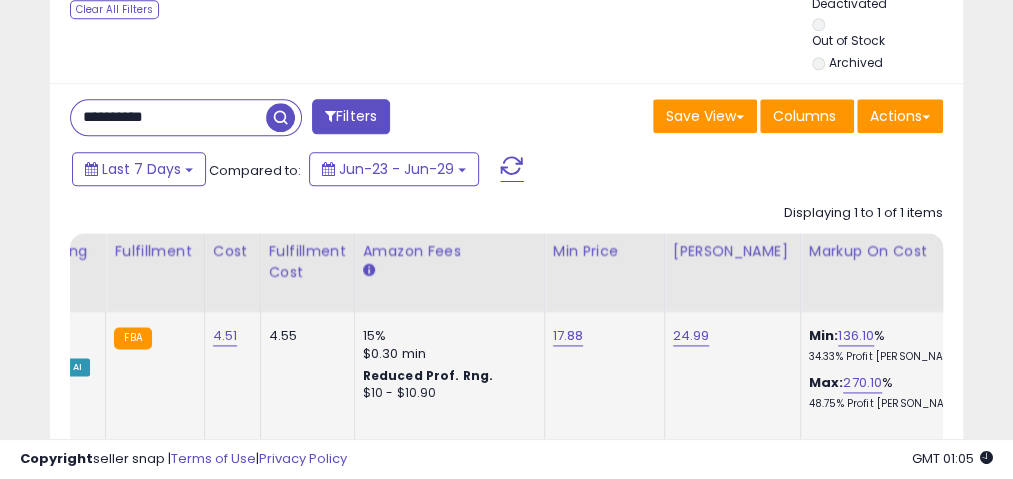 click on "**********" at bounding box center (168, 117) 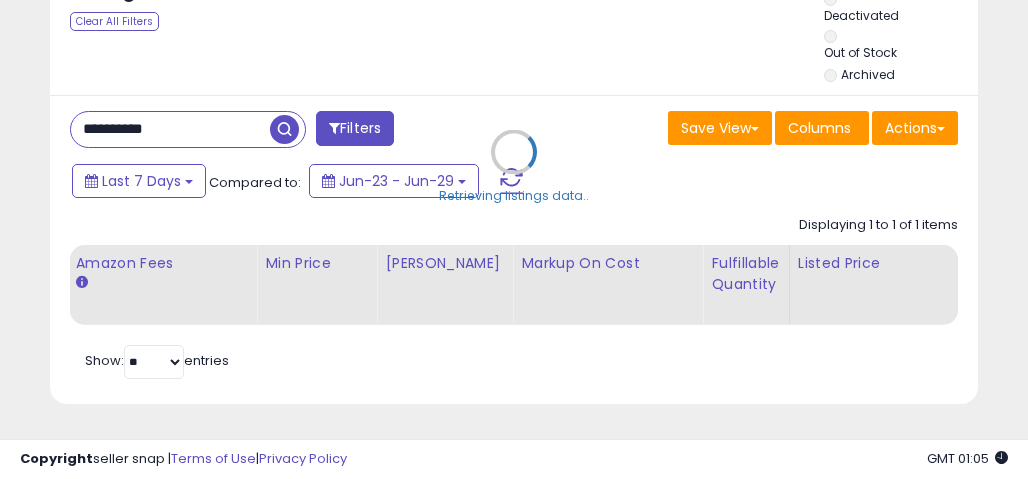 scroll, scrollTop: 999590, scrollLeft: 999464, axis: both 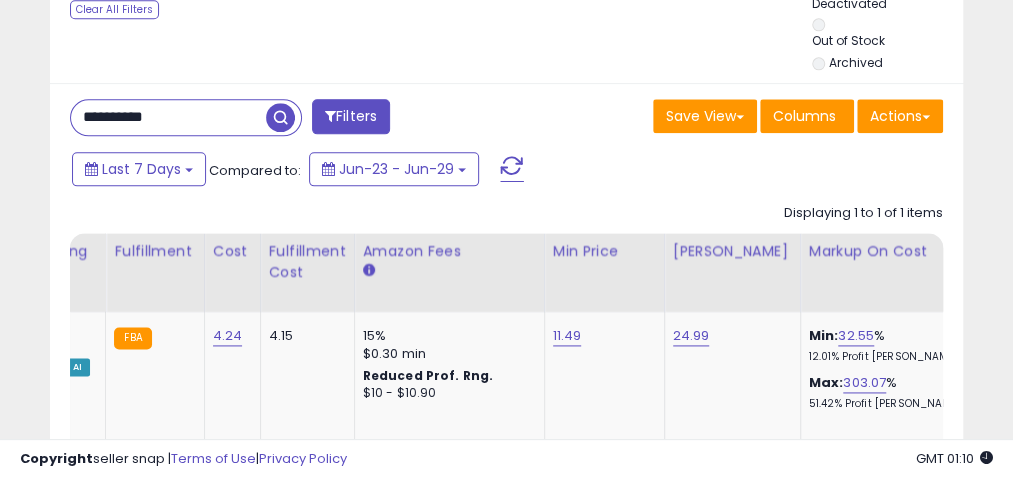 paste 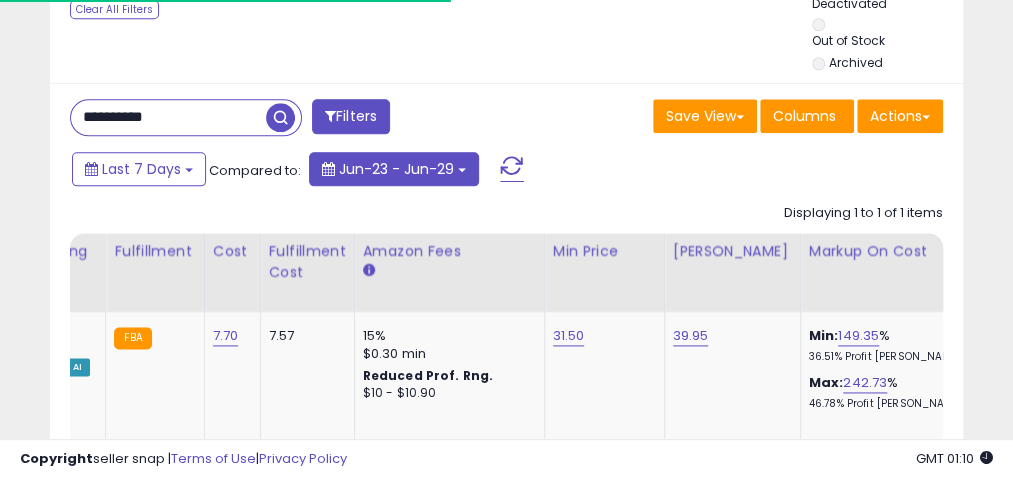 scroll, scrollTop: 410, scrollLeft: 526, axis: both 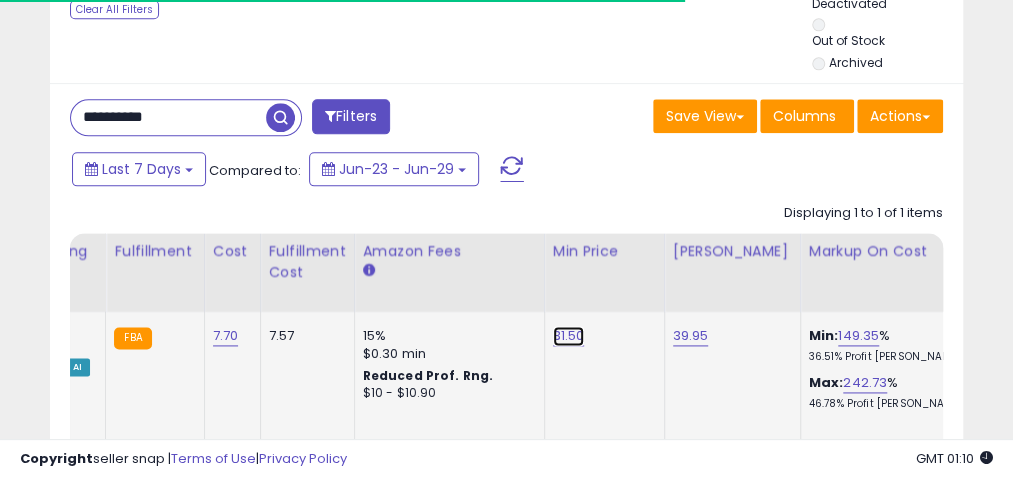 click on "31.50" at bounding box center (569, 336) 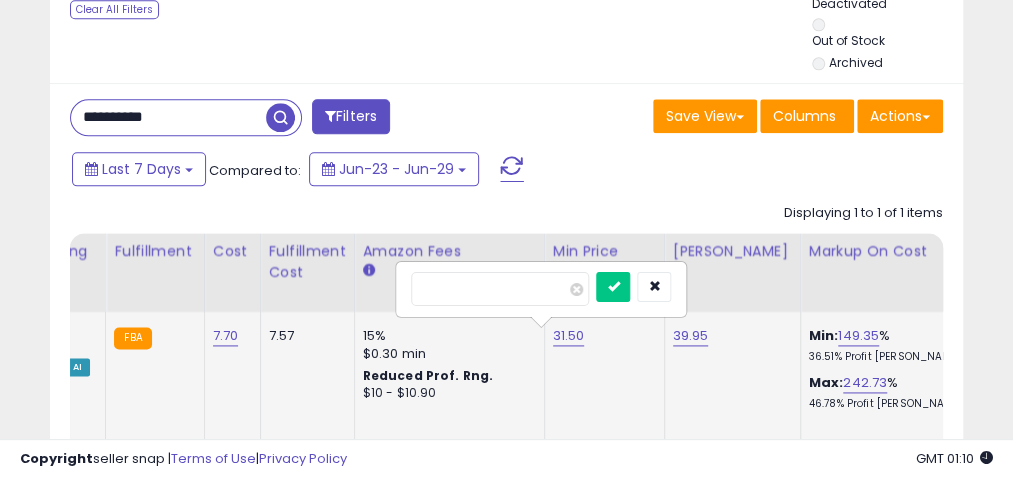 scroll, scrollTop: 999590, scrollLeft: 999473, axis: both 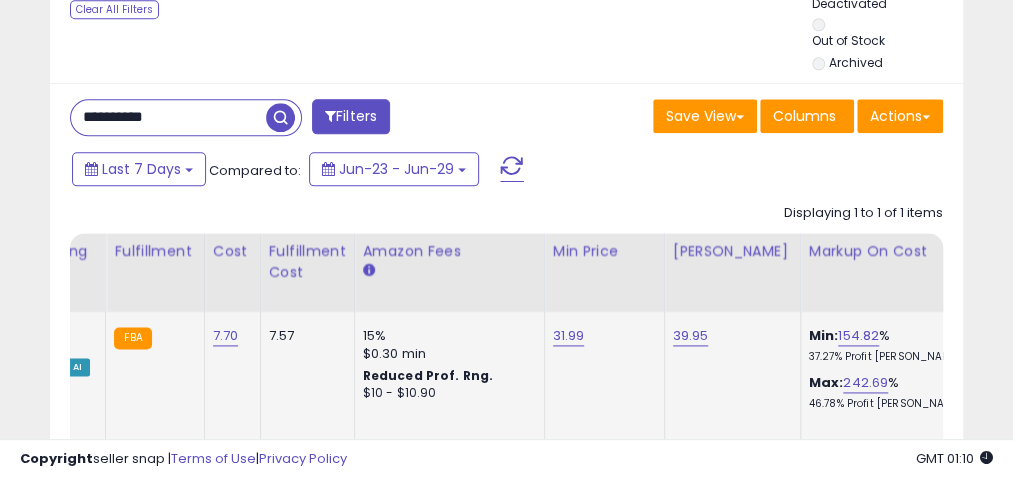 click on "**********" at bounding box center [168, 117] 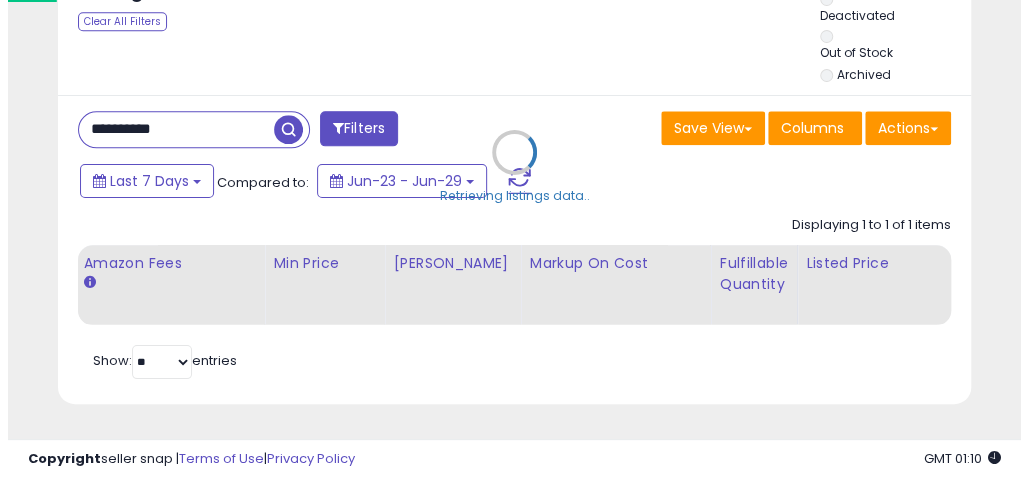 scroll, scrollTop: 999590, scrollLeft: 999464, axis: both 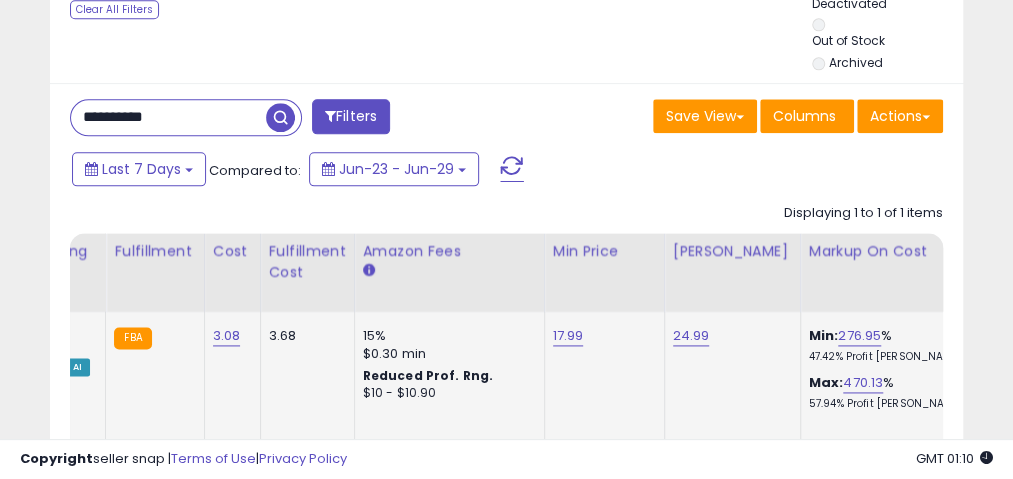 click on "17.99" 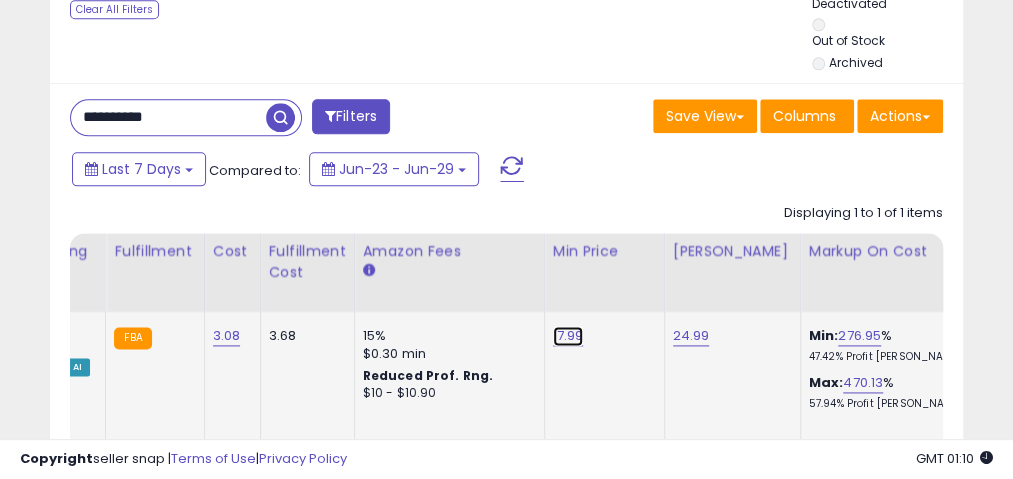 click on "17.99" at bounding box center [568, 336] 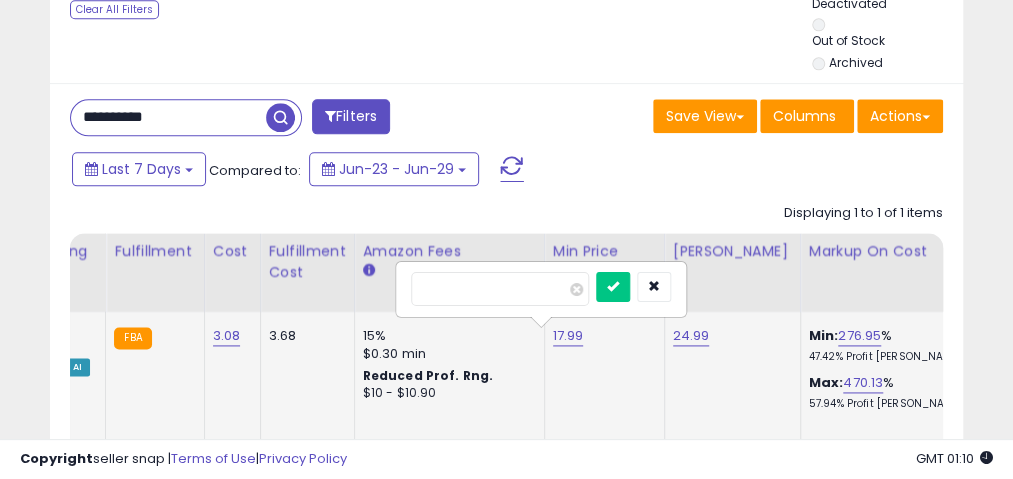 type on "*****" 